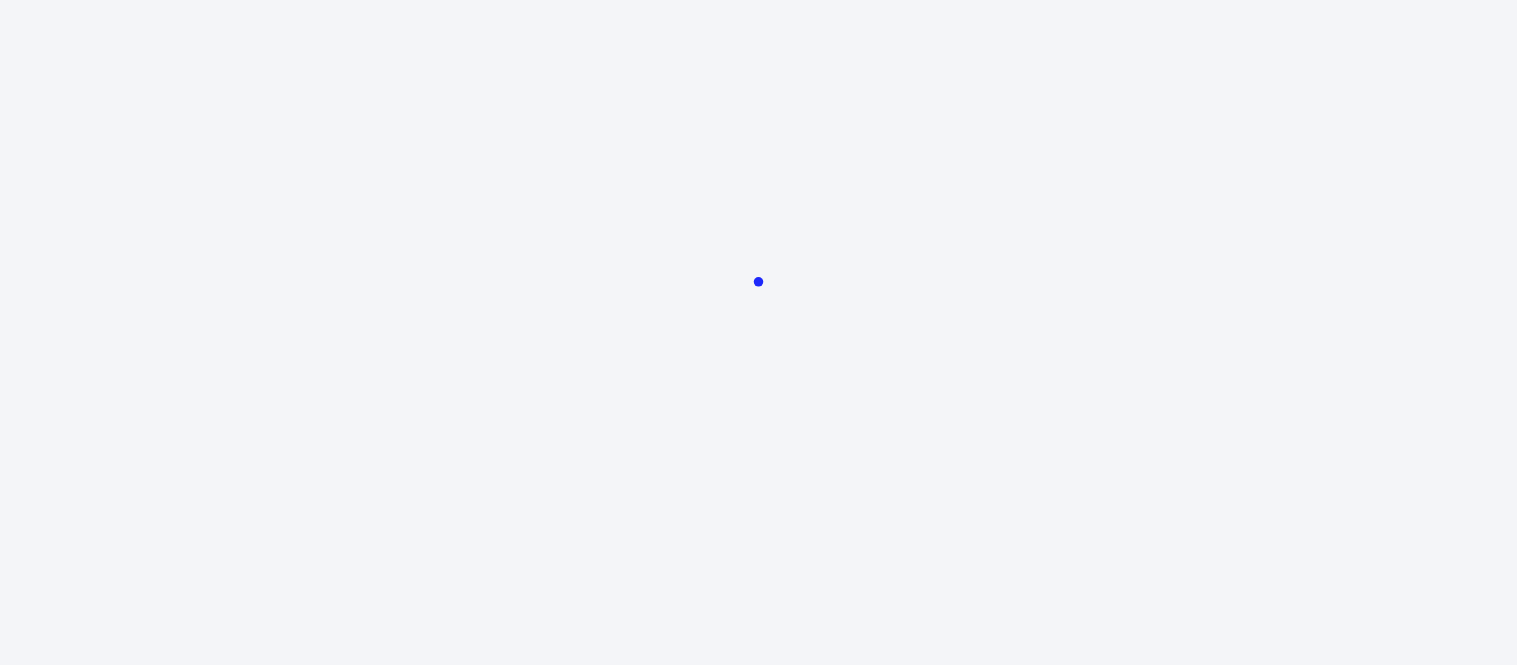 scroll, scrollTop: 0, scrollLeft: 0, axis: both 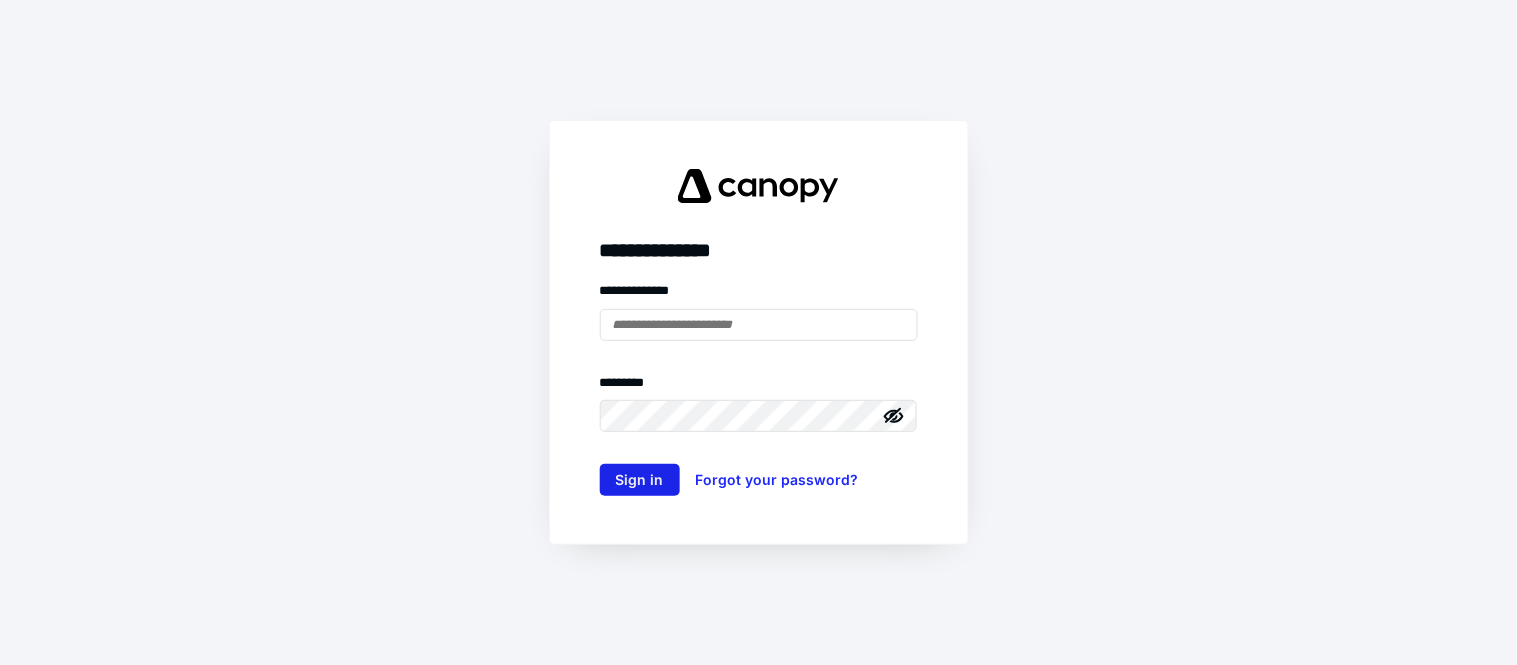 type on "**********" 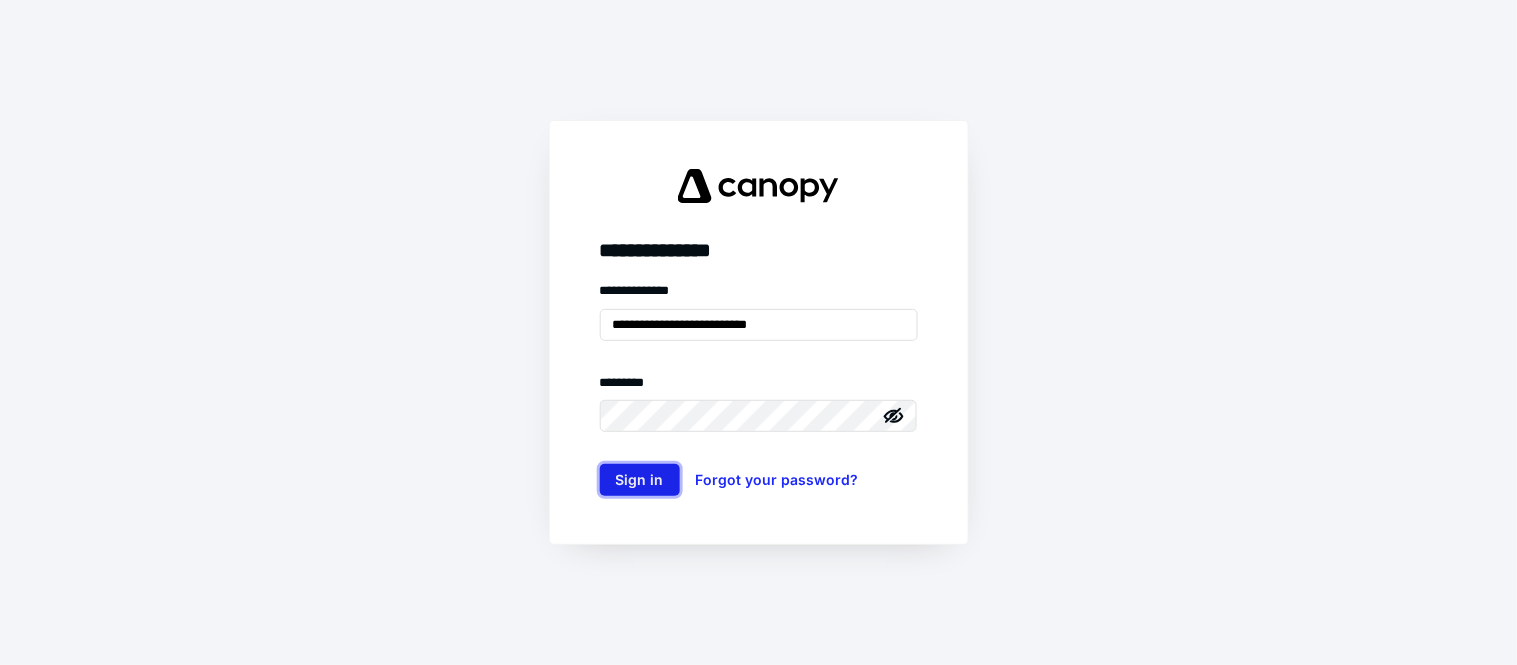 click on "Sign in" at bounding box center [640, 480] 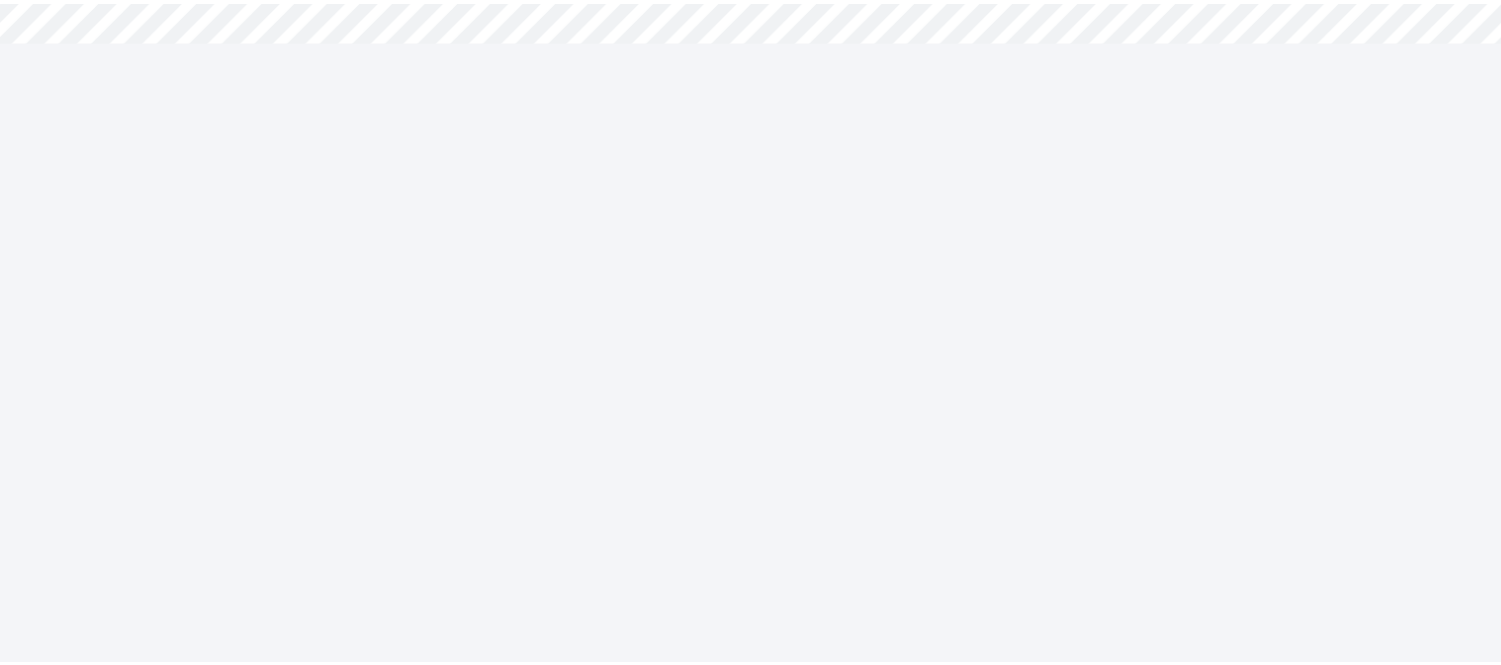 scroll, scrollTop: 0, scrollLeft: 0, axis: both 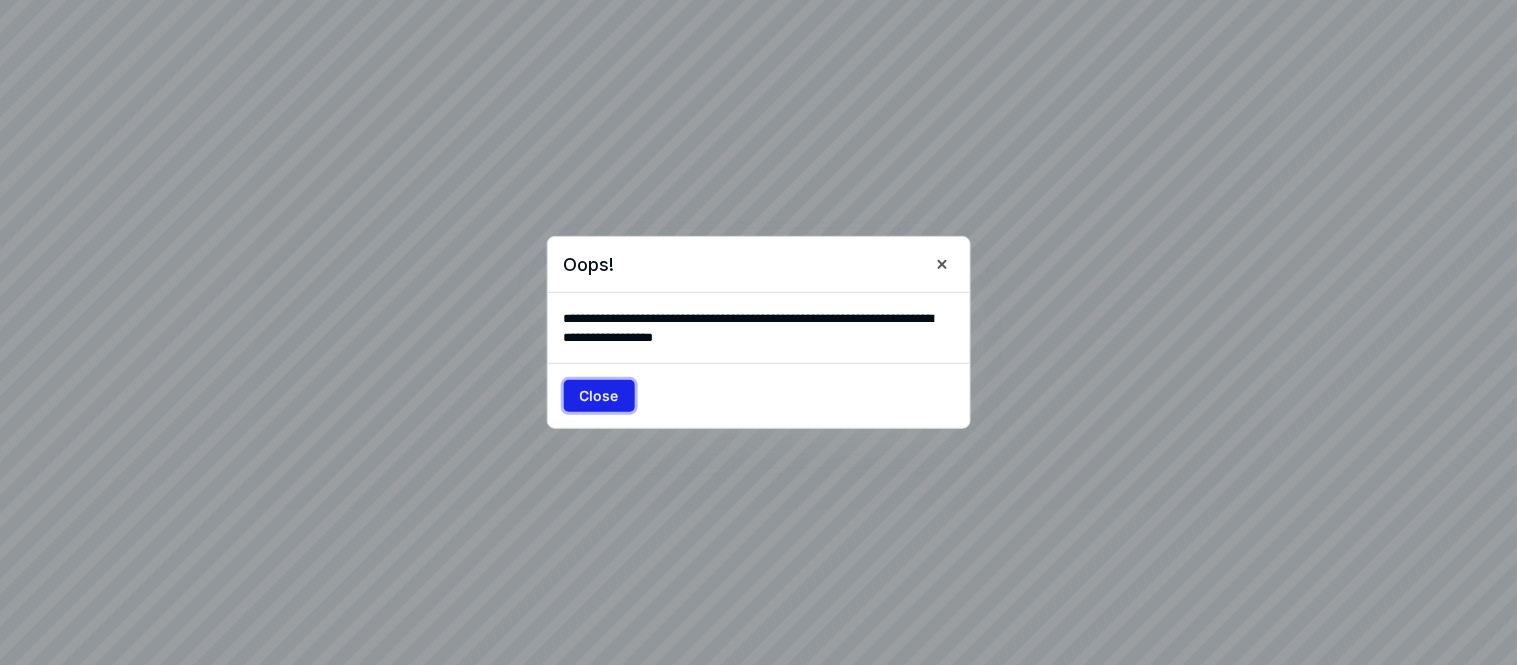 click on "Close" at bounding box center [599, 396] 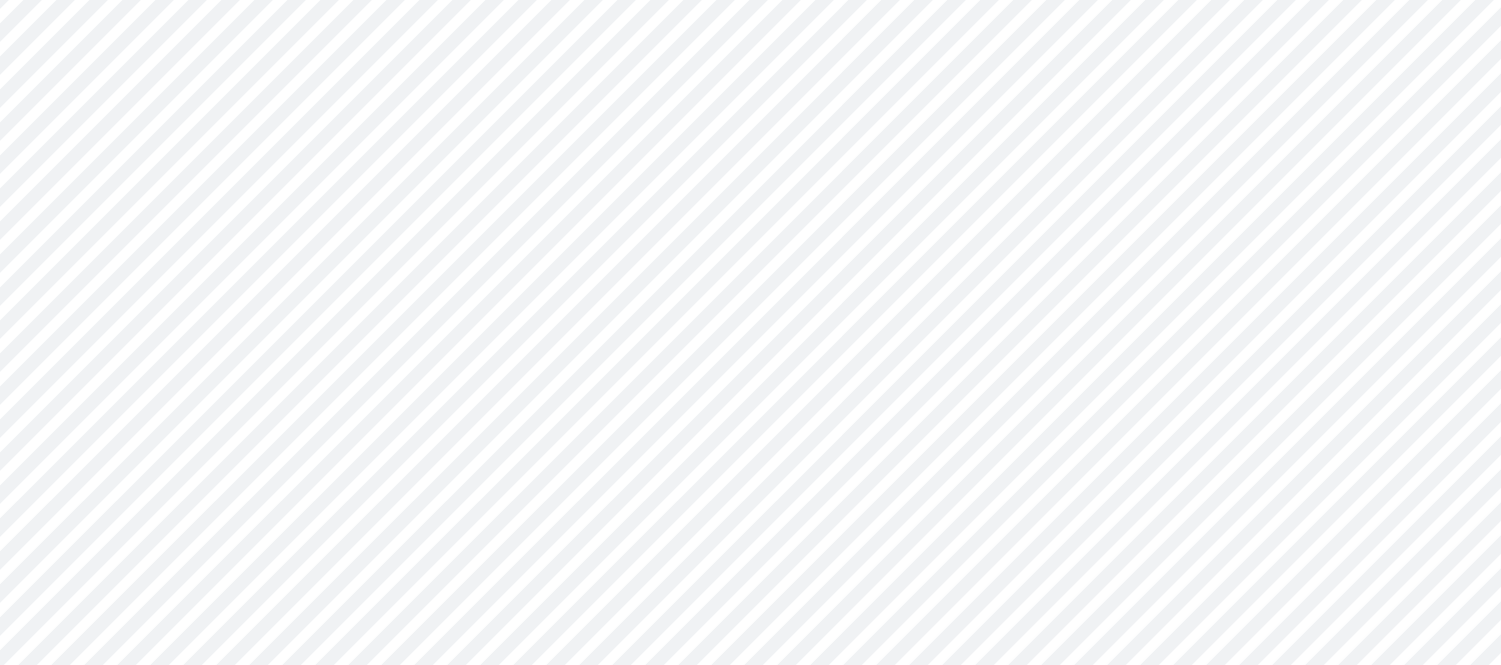 scroll, scrollTop: 398, scrollLeft: 0, axis: vertical 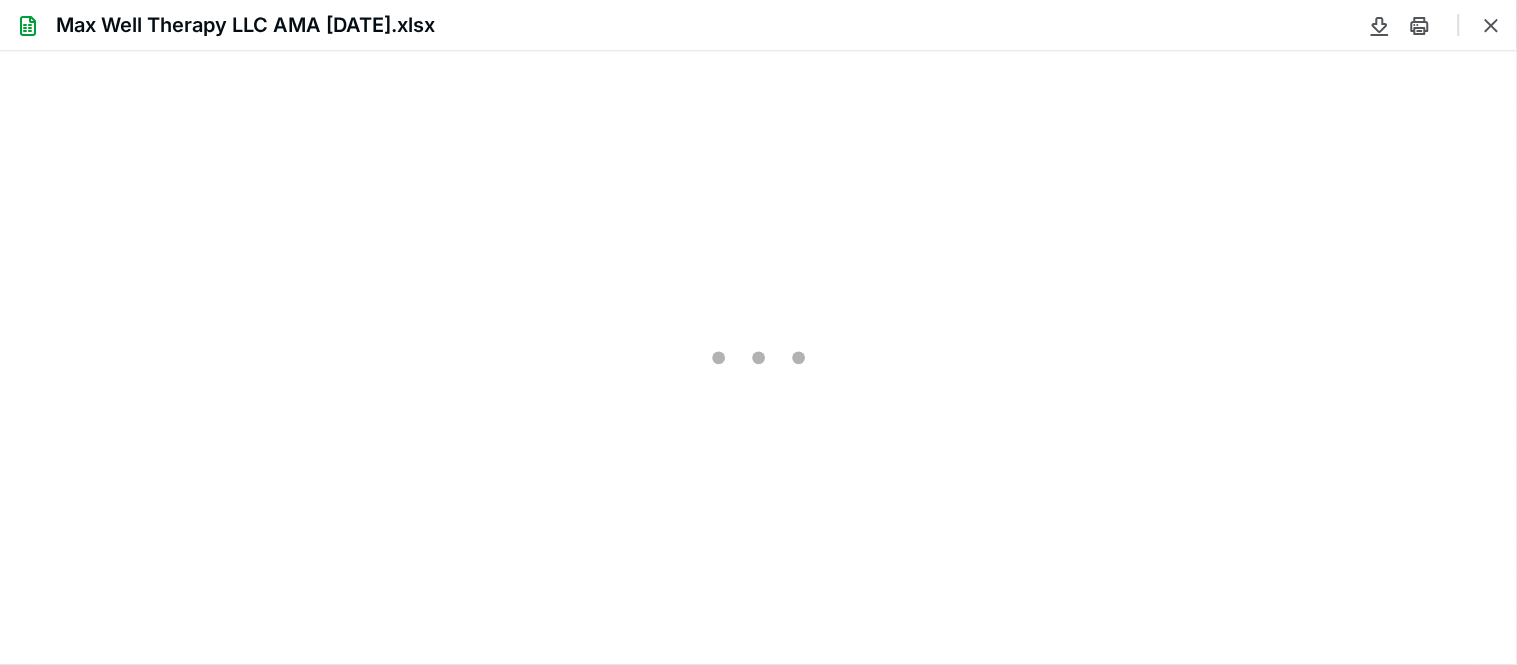 type on "170" 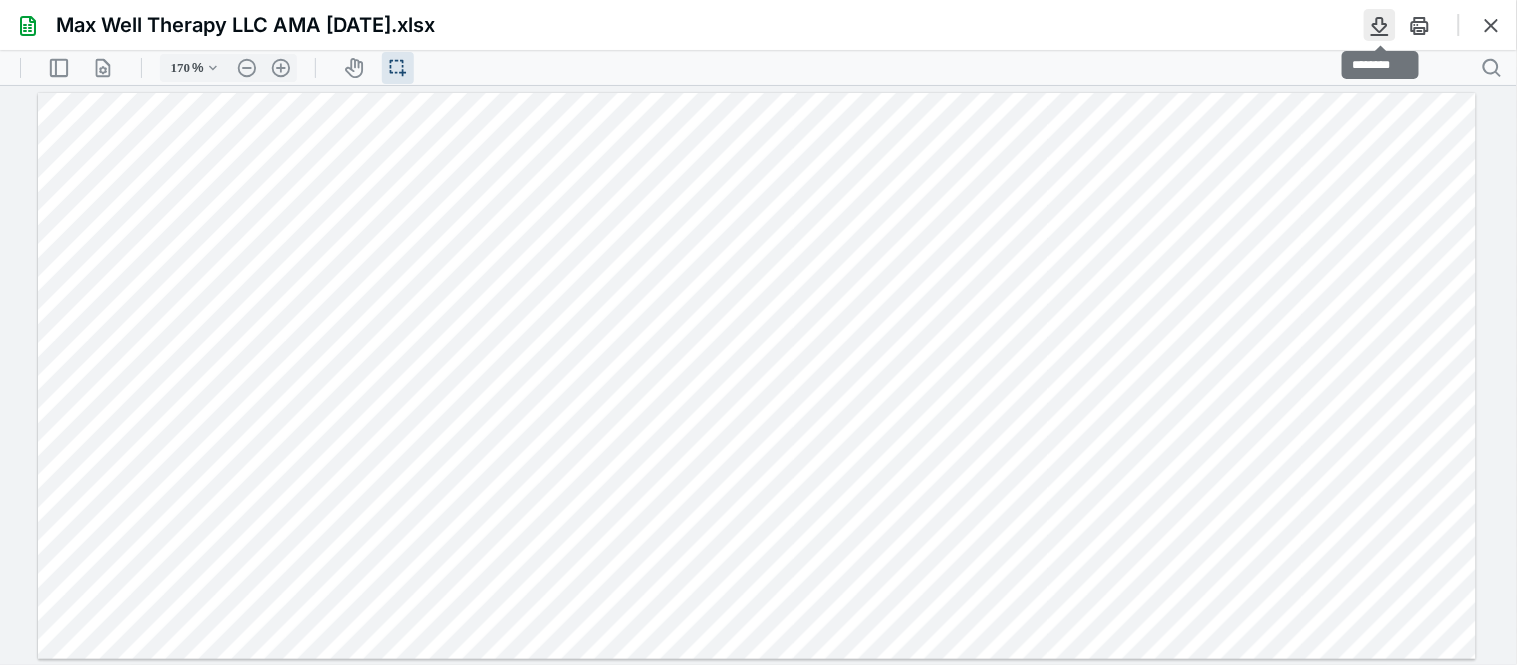 click at bounding box center (1380, 25) 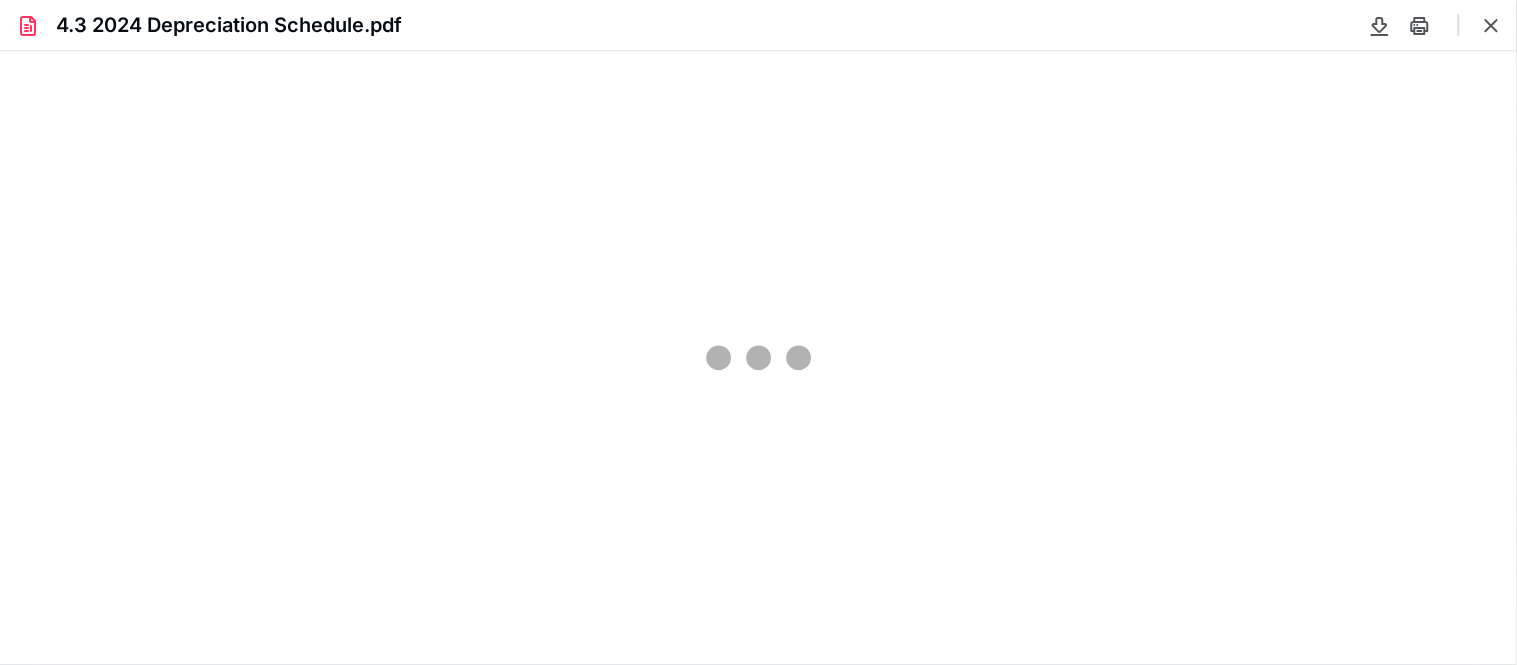 scroll, scrollTop: 0, scrollLeft: 0, axis: both 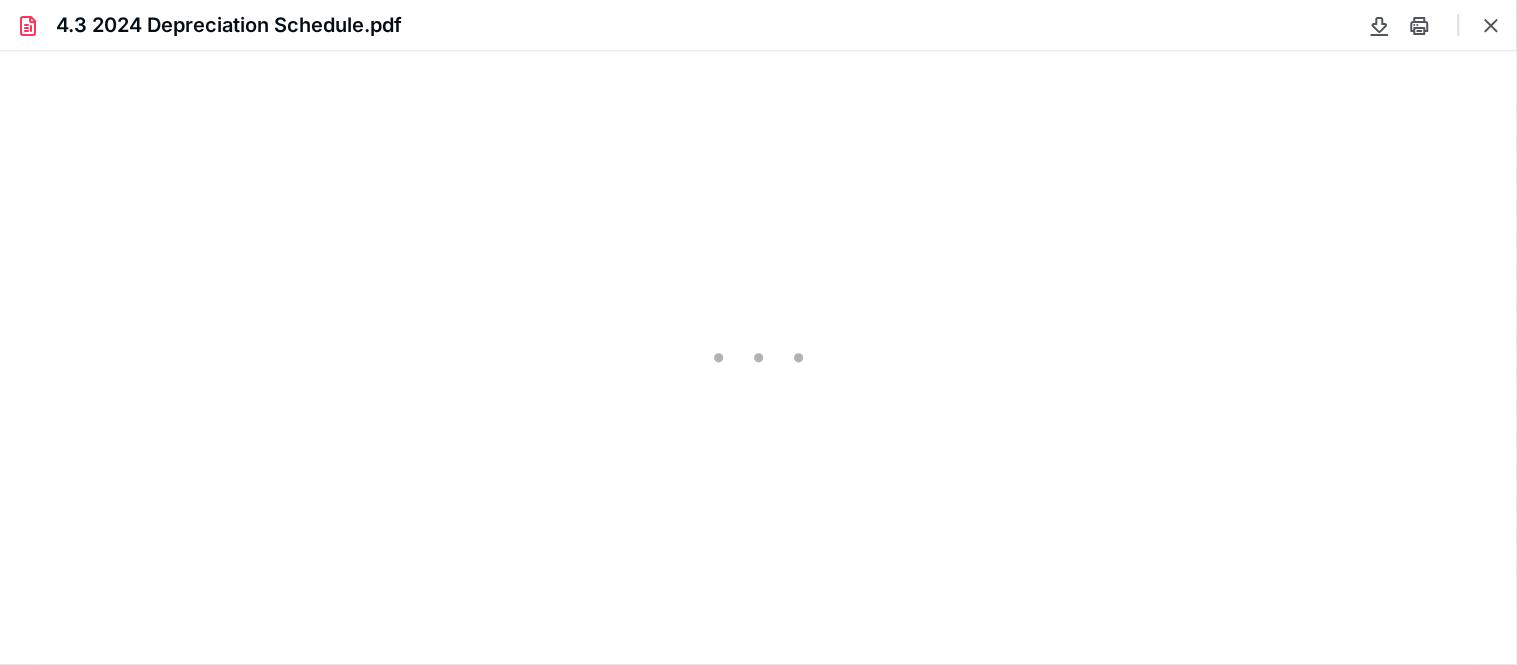 type on "94" 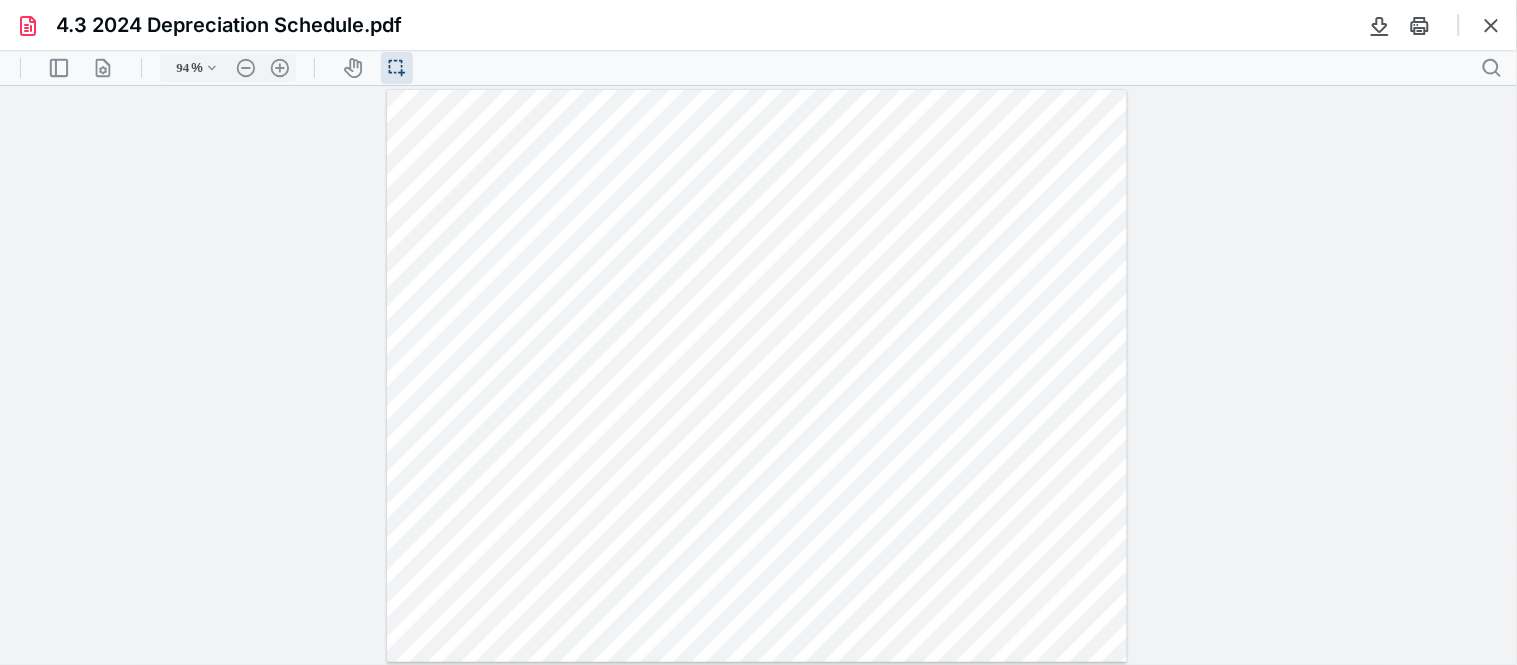 click at bounding box center (757, 375) 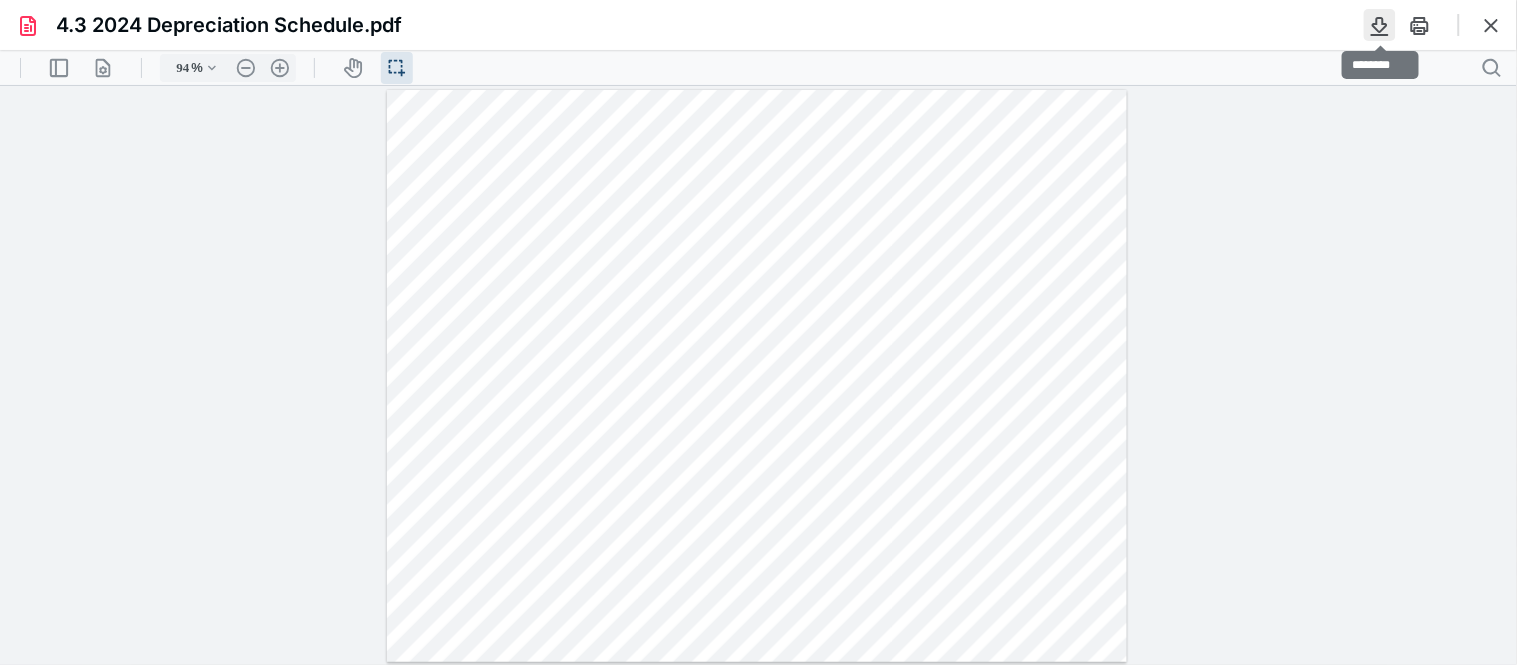 click at bounding box center [1380, 25] 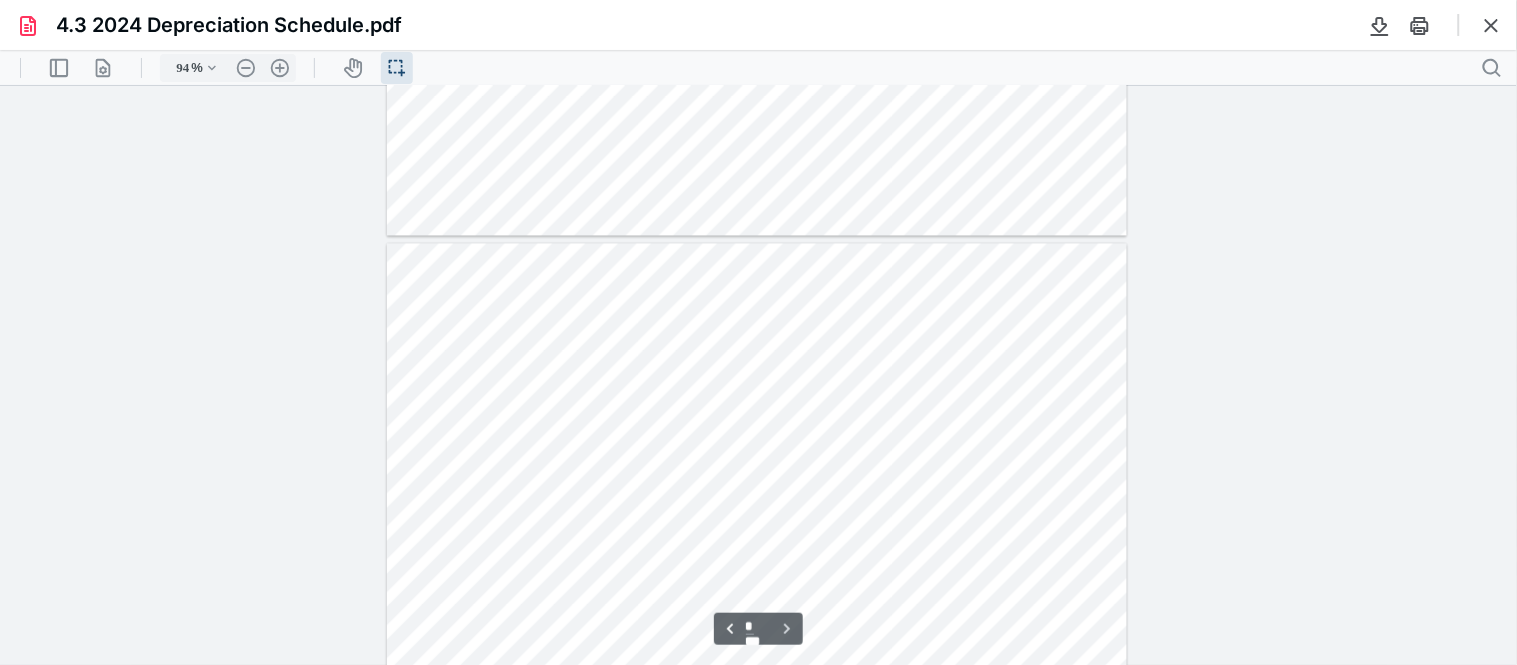 scroll, scrollTop: 1160, scrollLeft: 0, axis: vertical 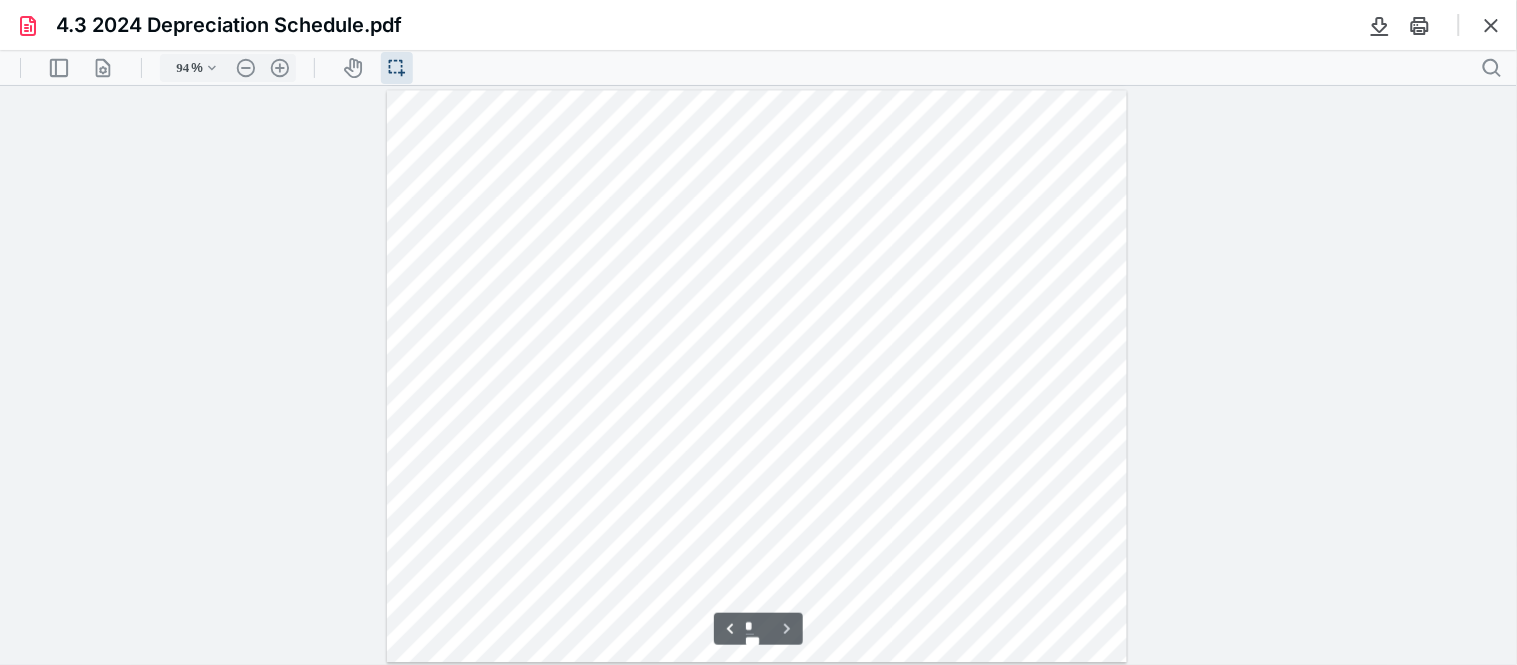 type on "*" 